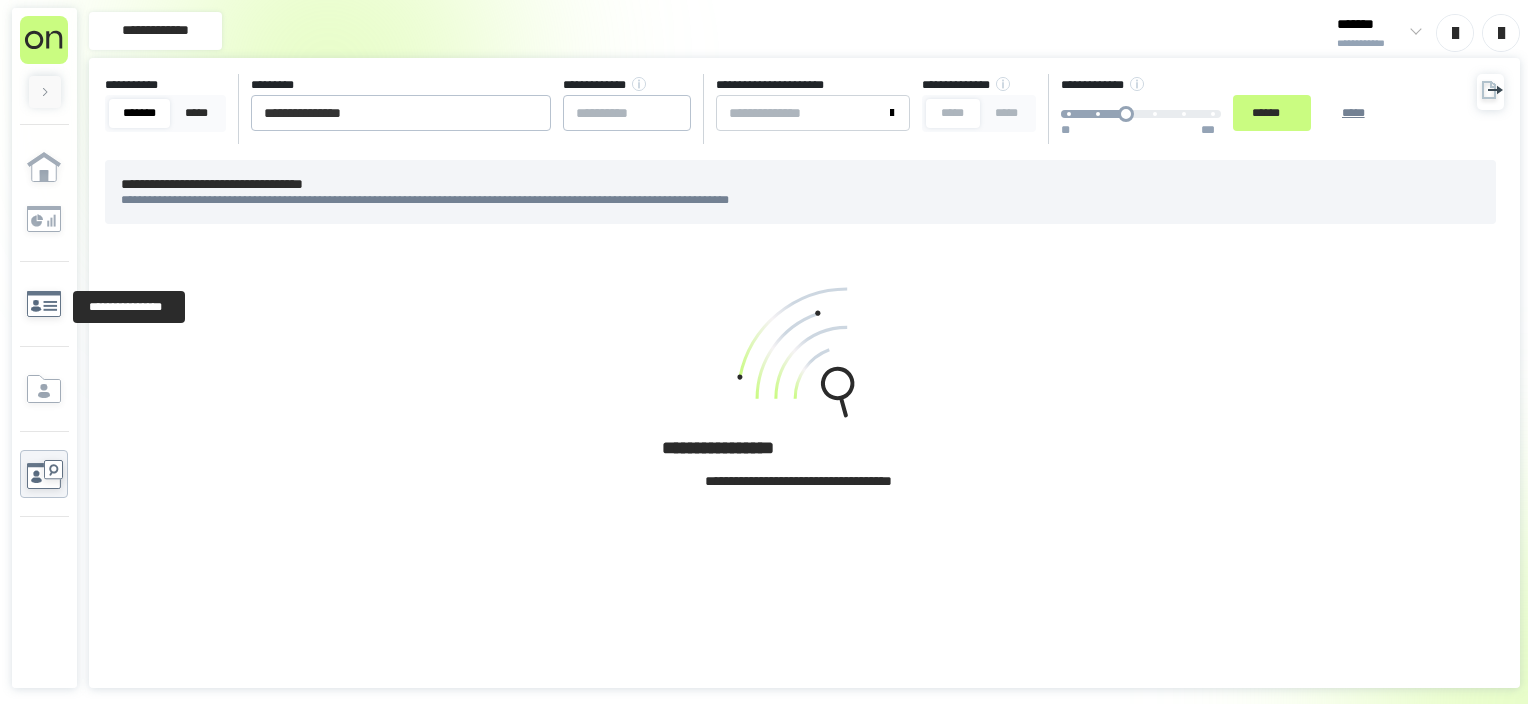 scroll, scrollTop: 0, scrollLeft: 0, axis: both 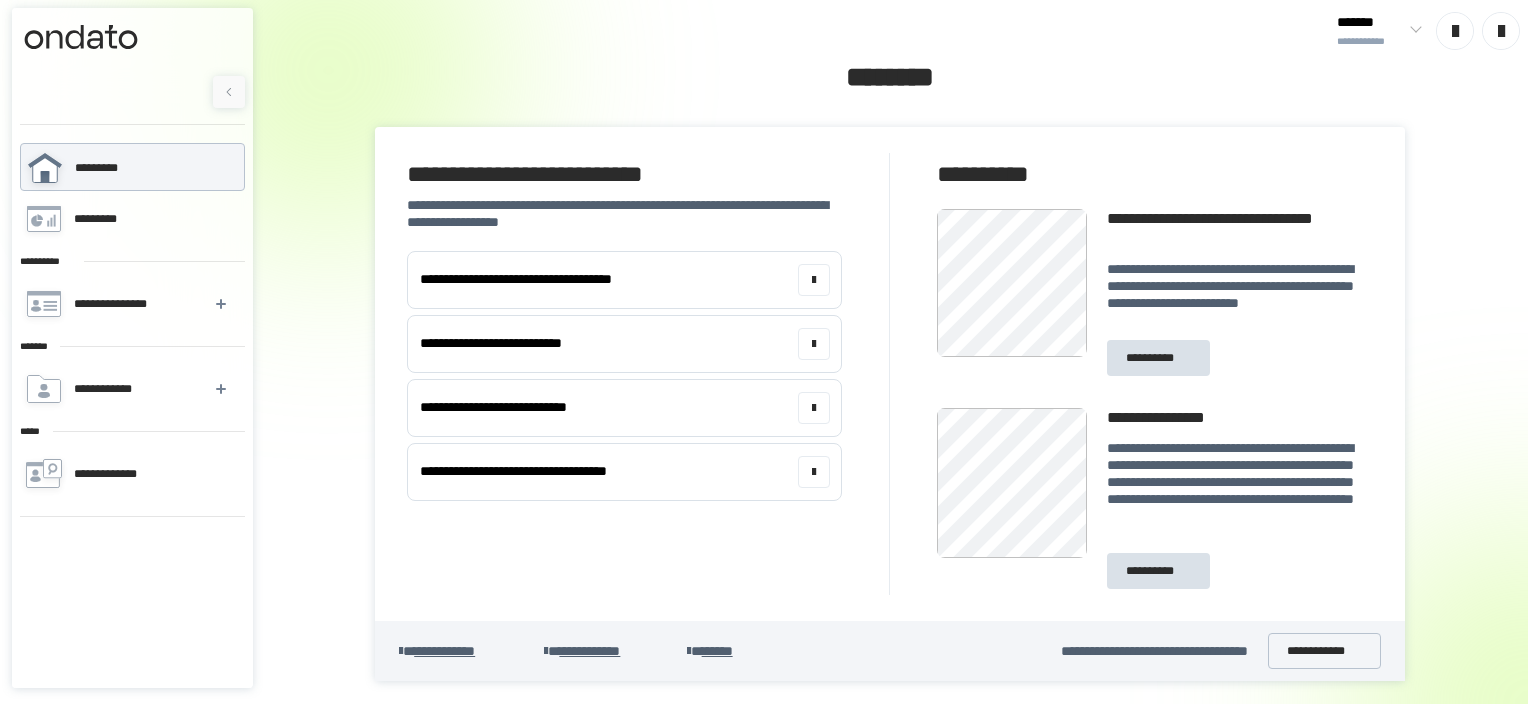 click on "**********" at bounding box center (890, 370) 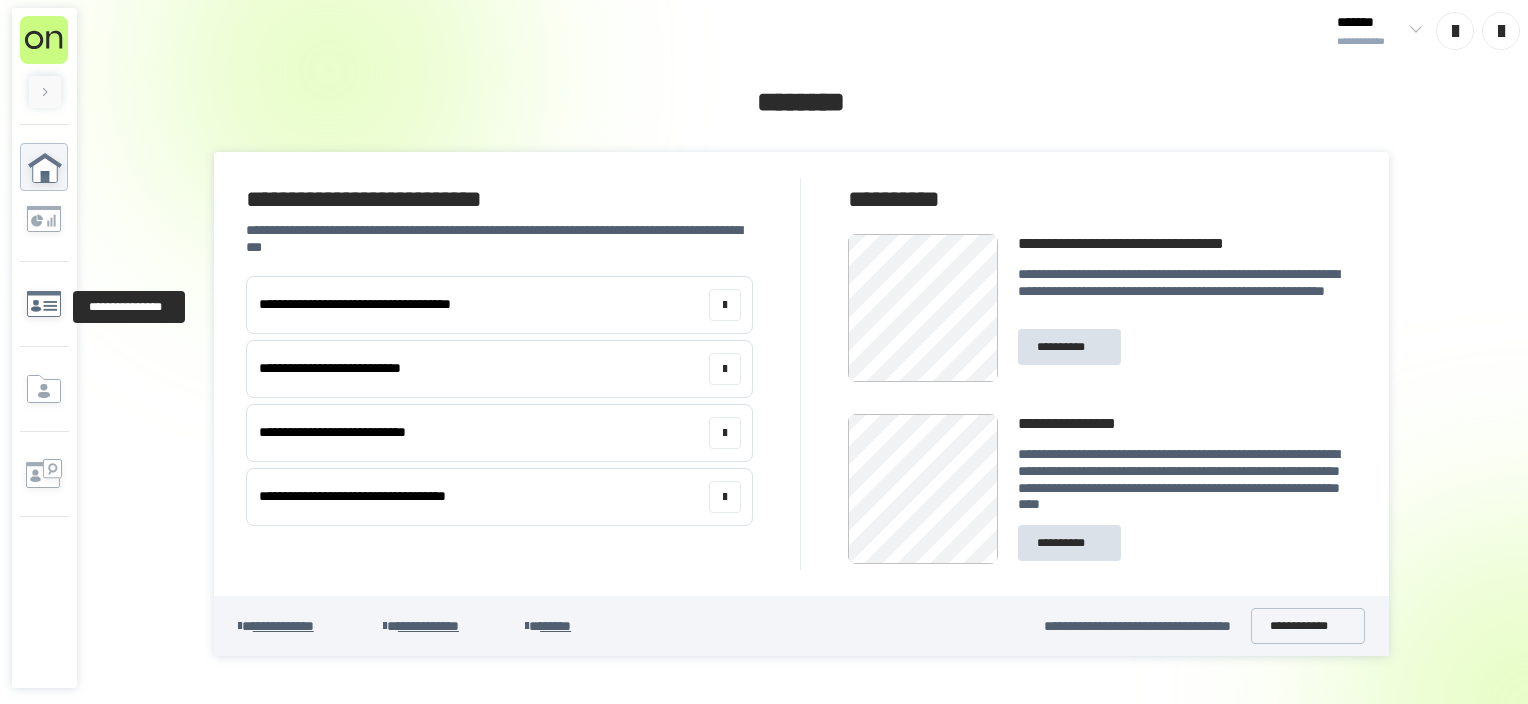 click 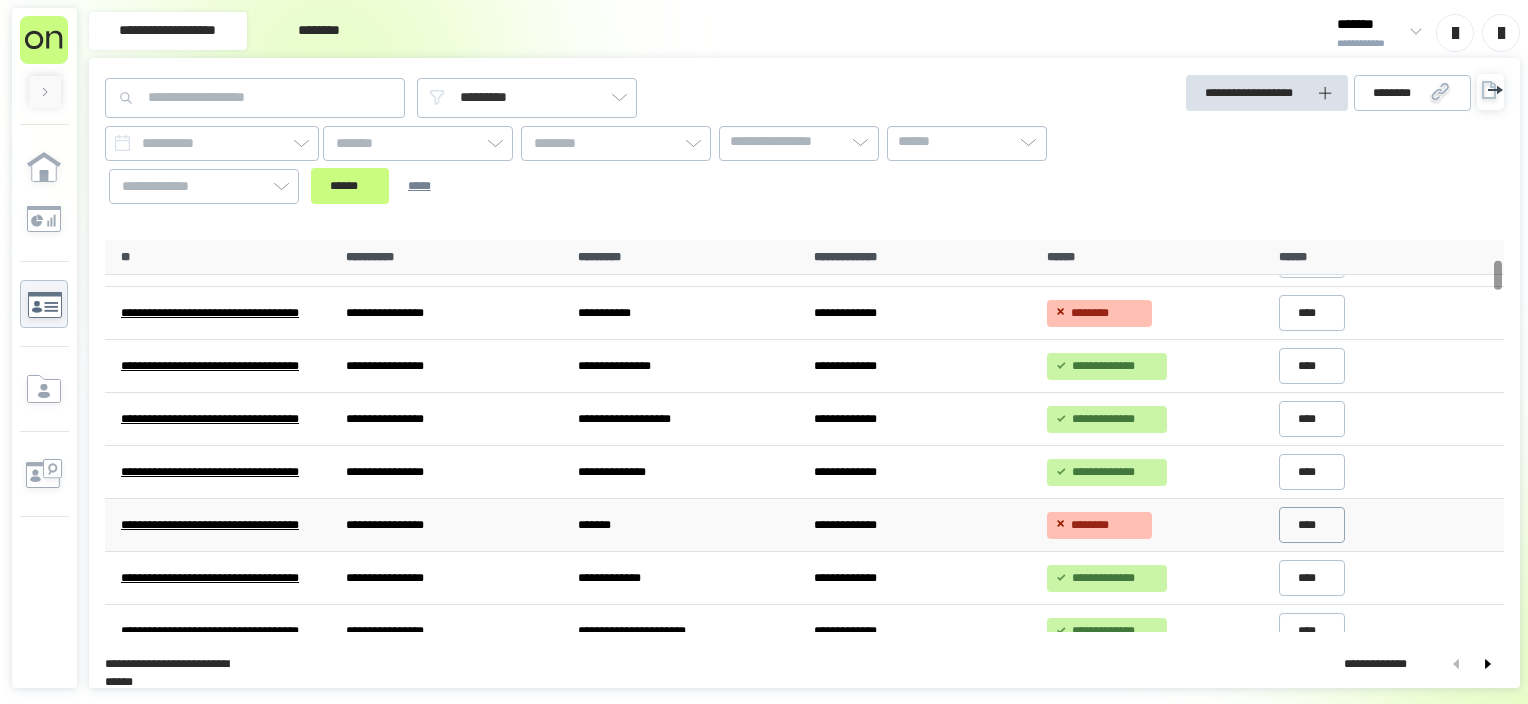 scroll, scrollTop: 300, scrollLeft: 0, axis: vertical 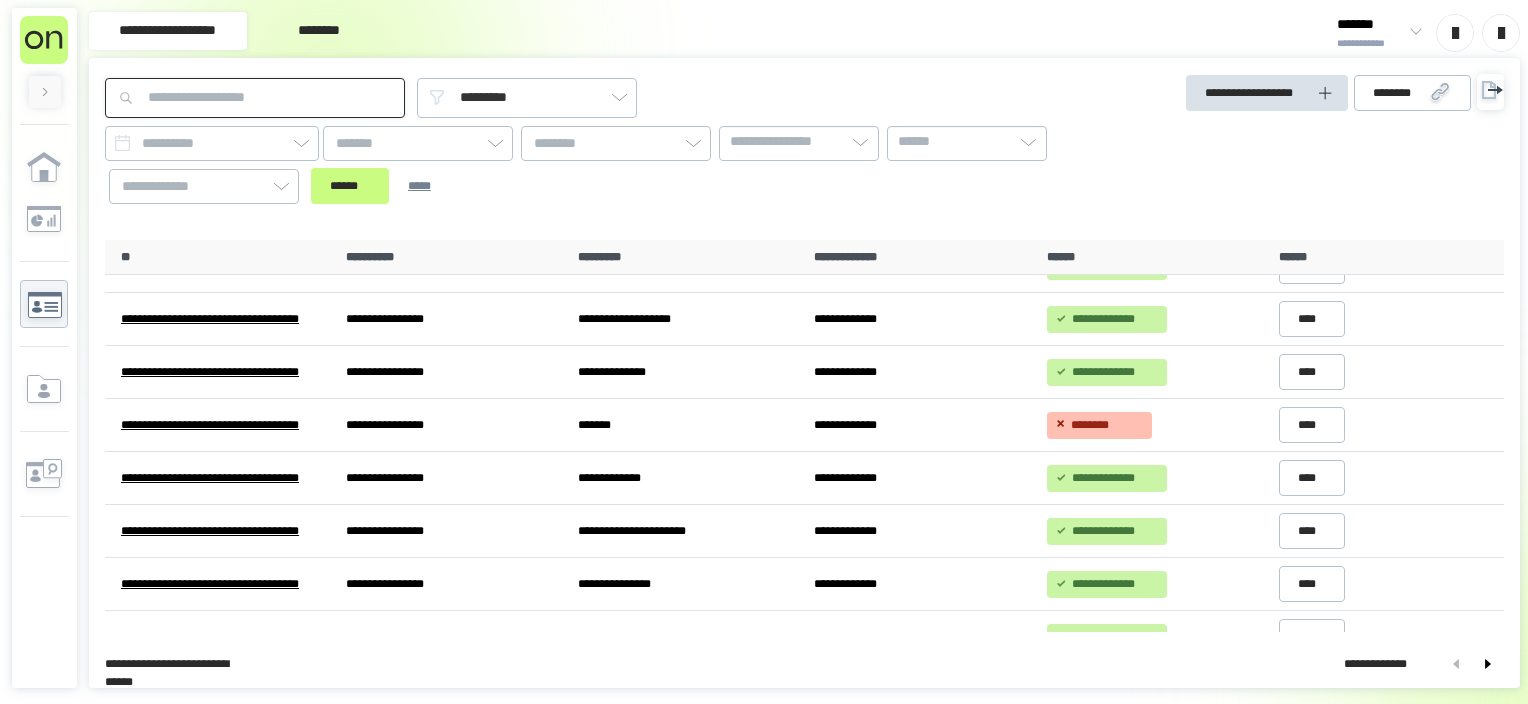 click at bounding box center (255, 98) 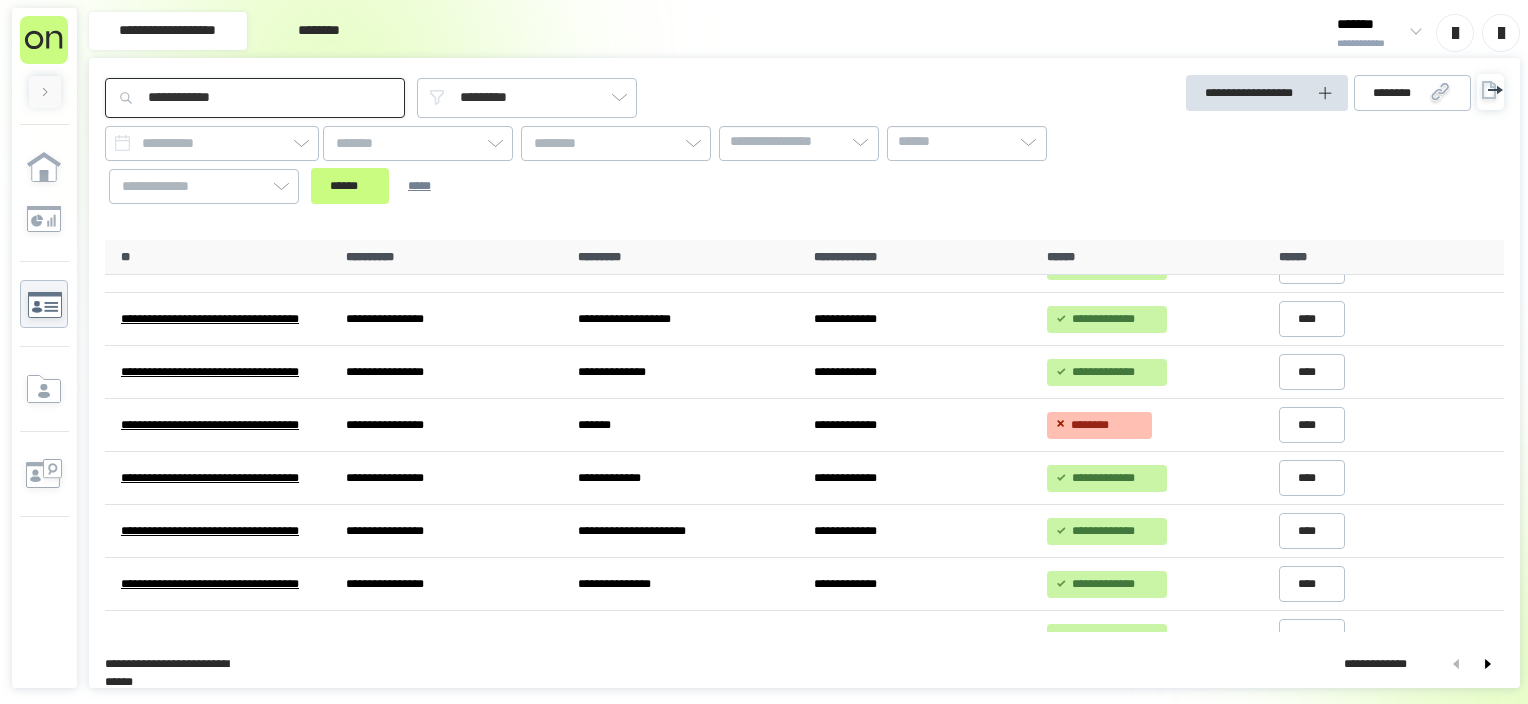 type on "**********" 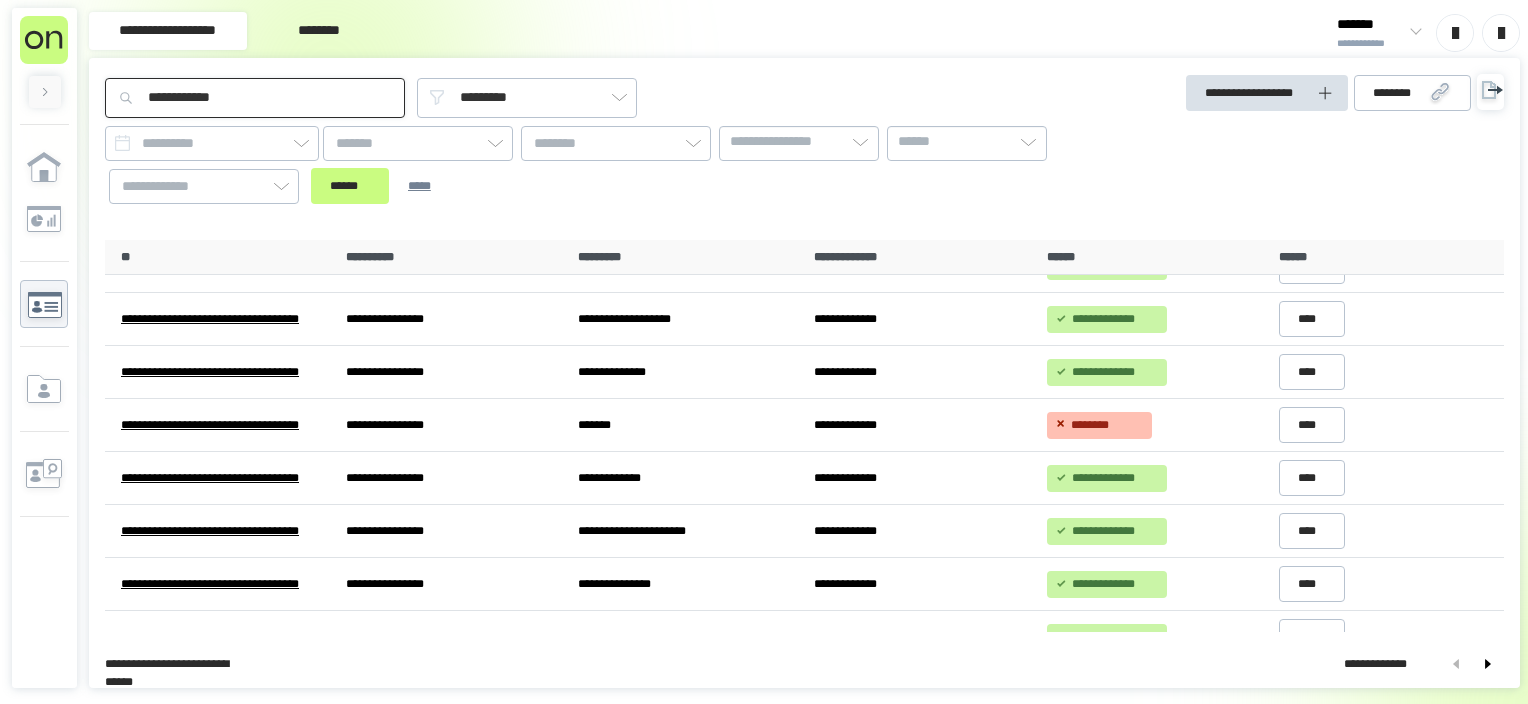 click on "******" at bounding box center [350, 186] 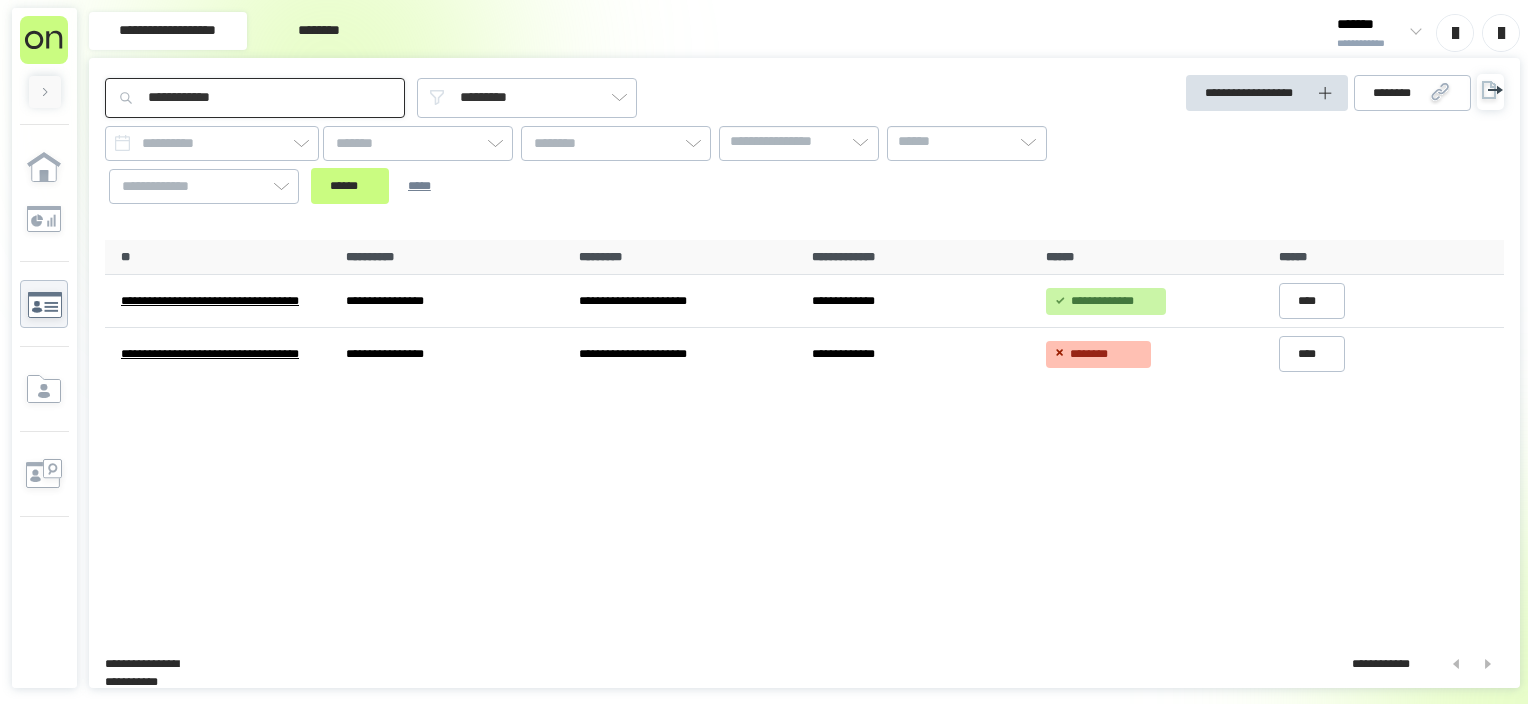 scroll, scrollTop: 0, scrollLeft: 0, axis: both 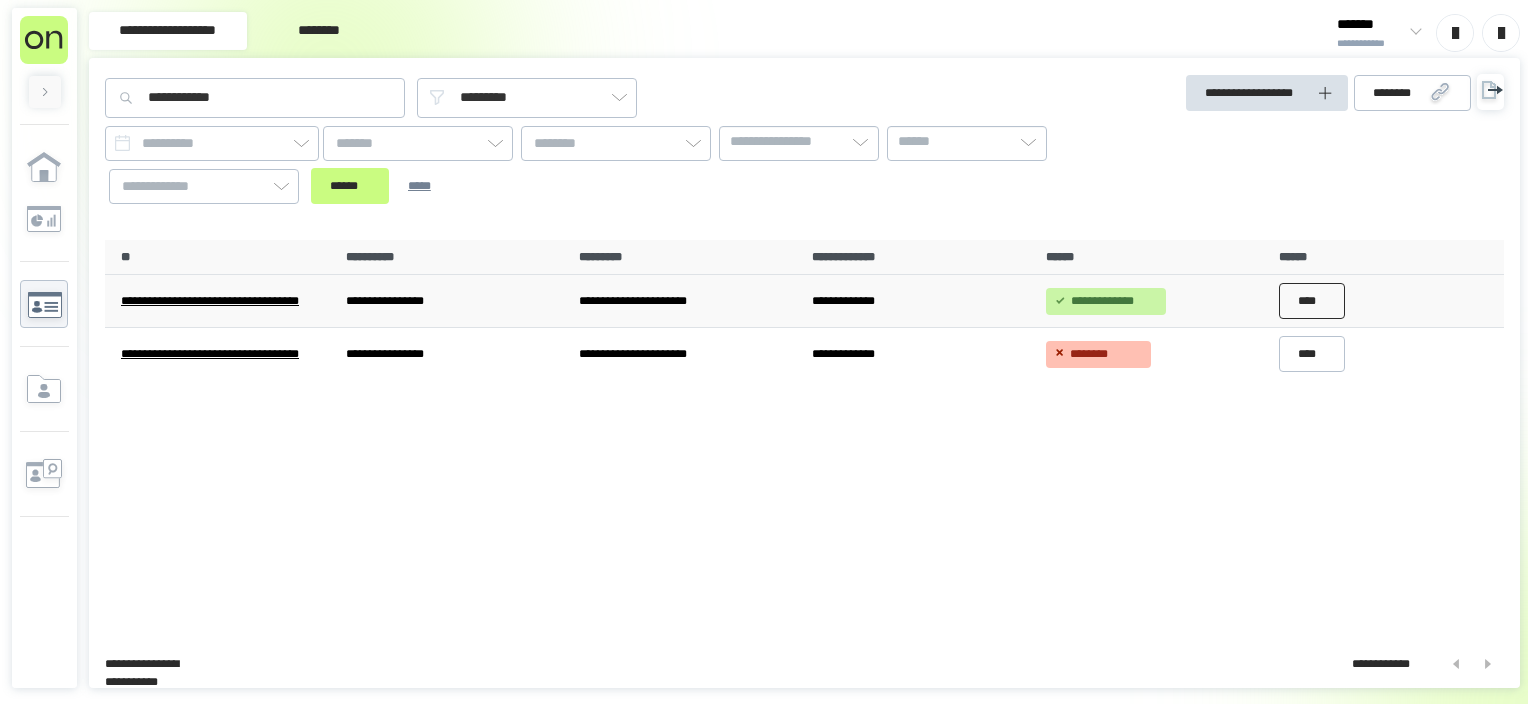 click on "****" at bounding box center (1312, 301) 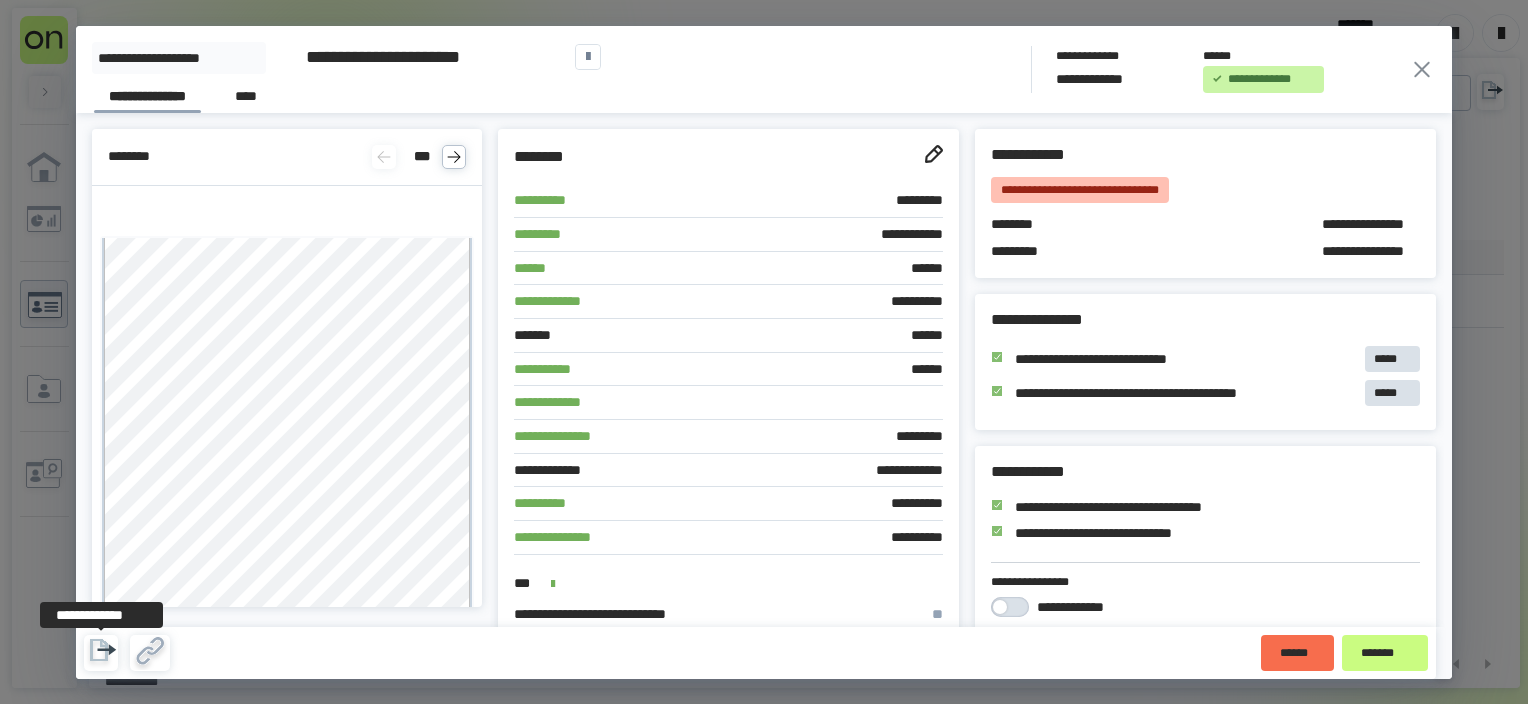drag, startPoint x: 94, startPoint y: 646, endPoint x: 804, endPoint y: 252, distance: 811.99506 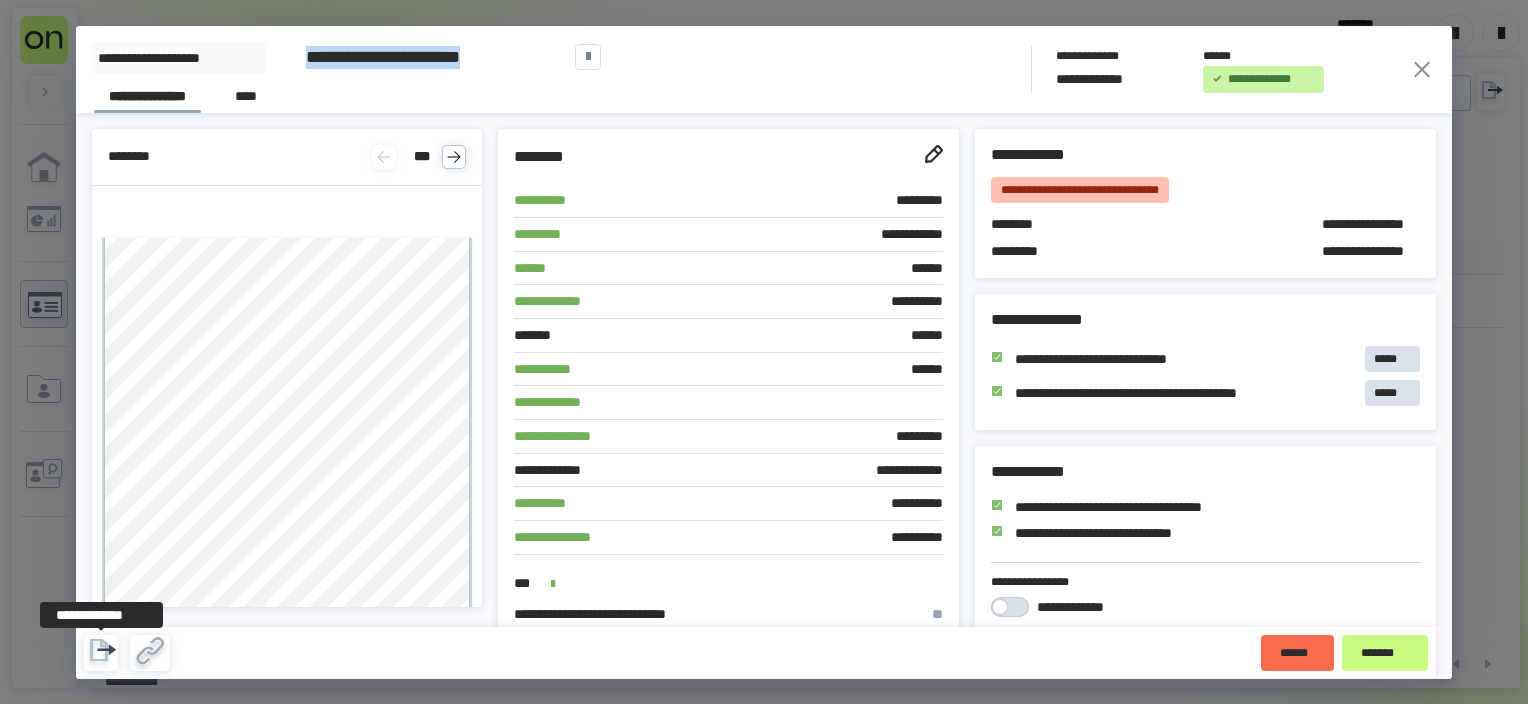 drag, startPoint x: 303, startPoint y: 59, endPoint x: 568, endPoint y: 63, distance: 265.03018 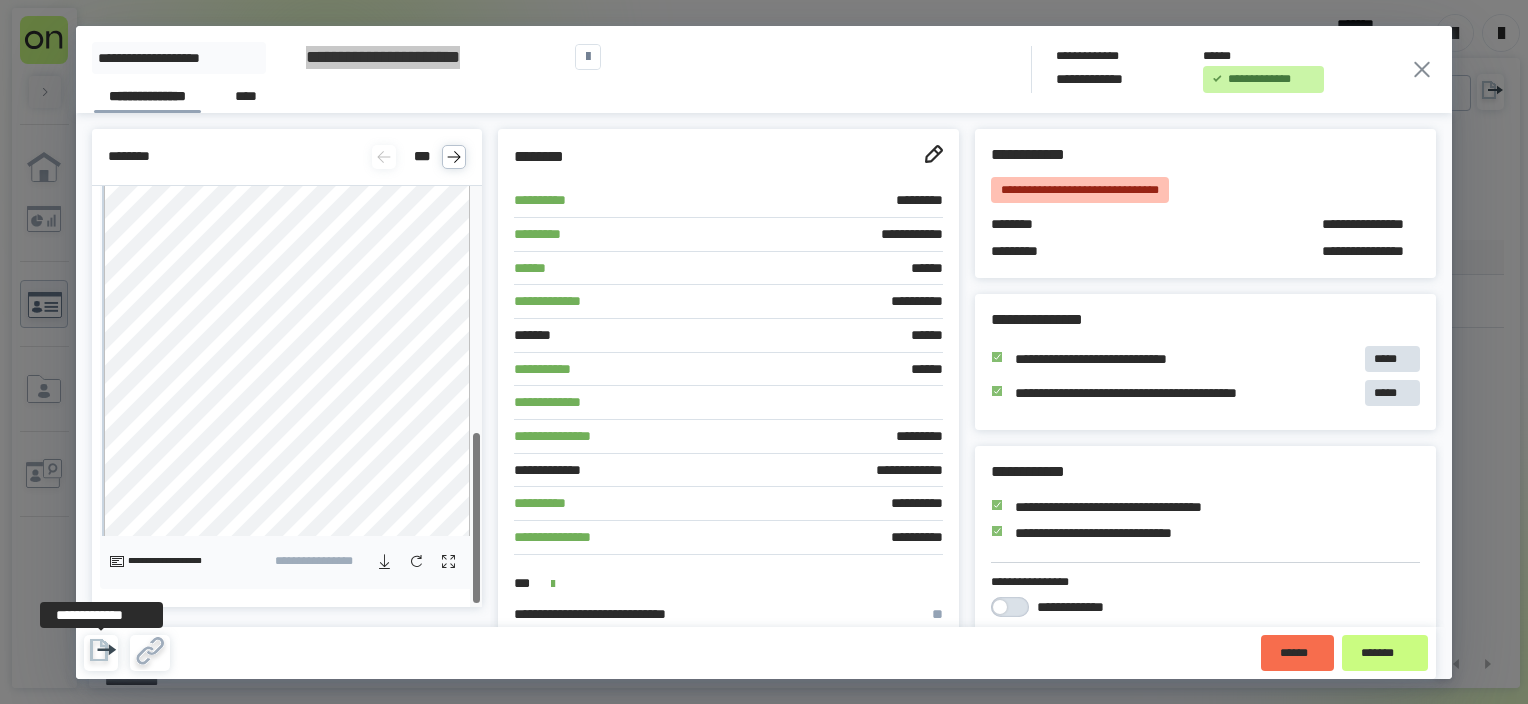 scroll, scrollTop: 614, scrollLeft: 0, axis: vertical 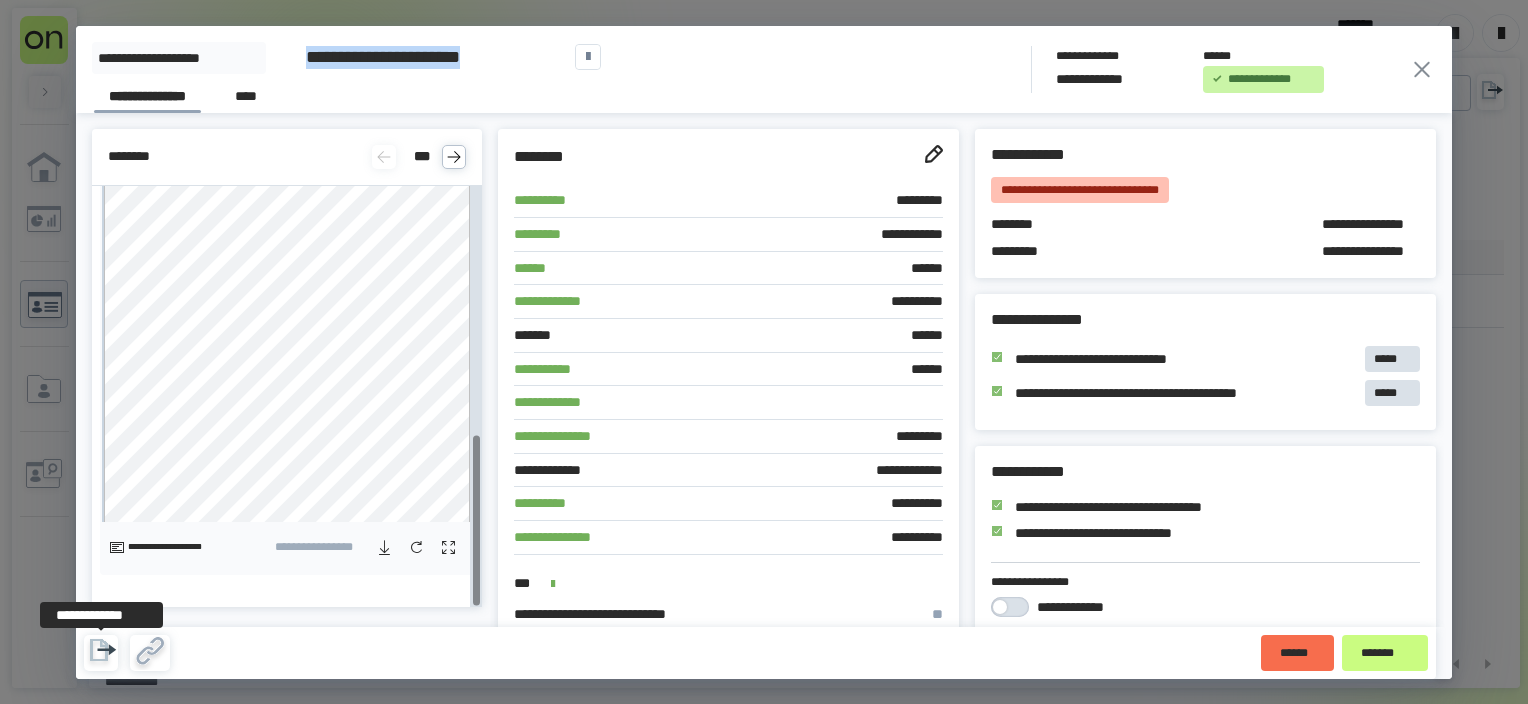 click 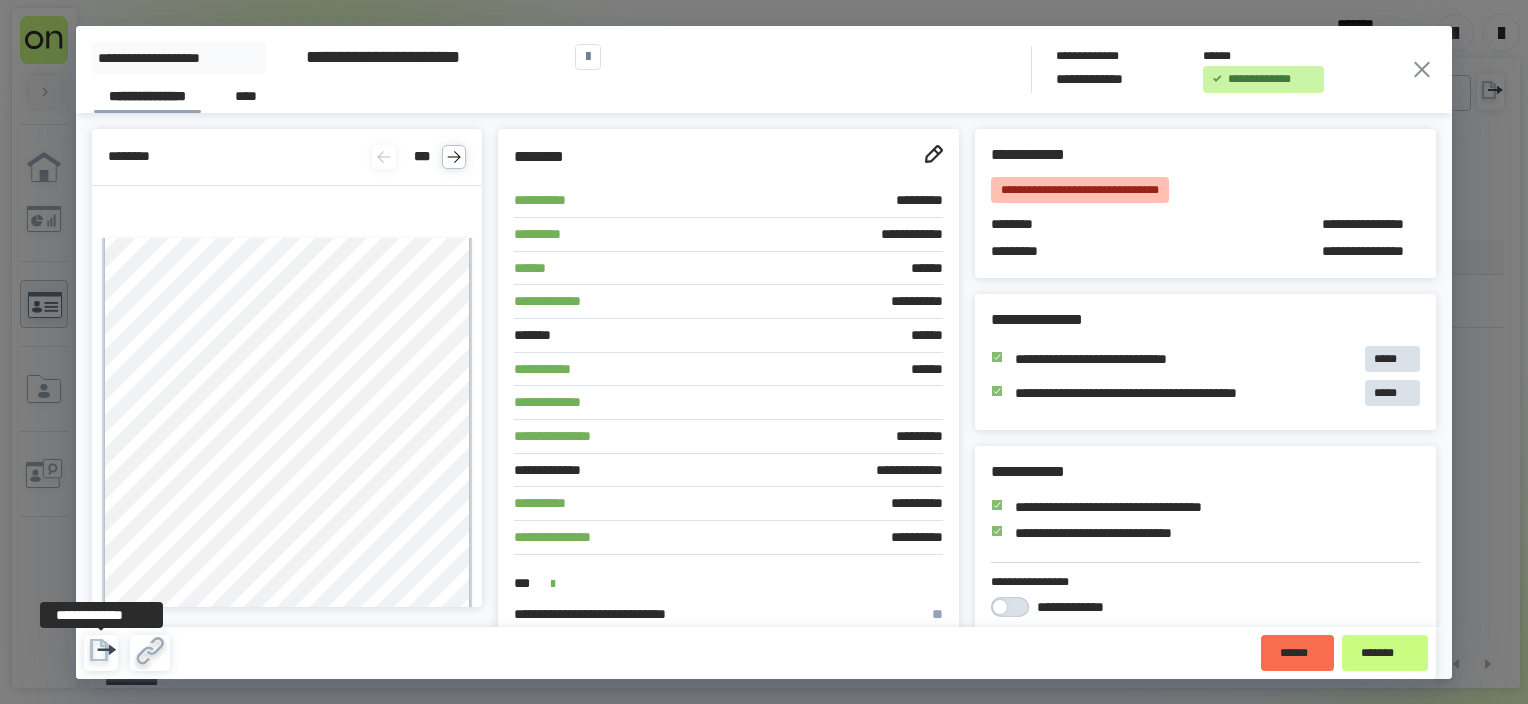 scroll, scrollTop: 0, scrollLeft: 0, axis: both 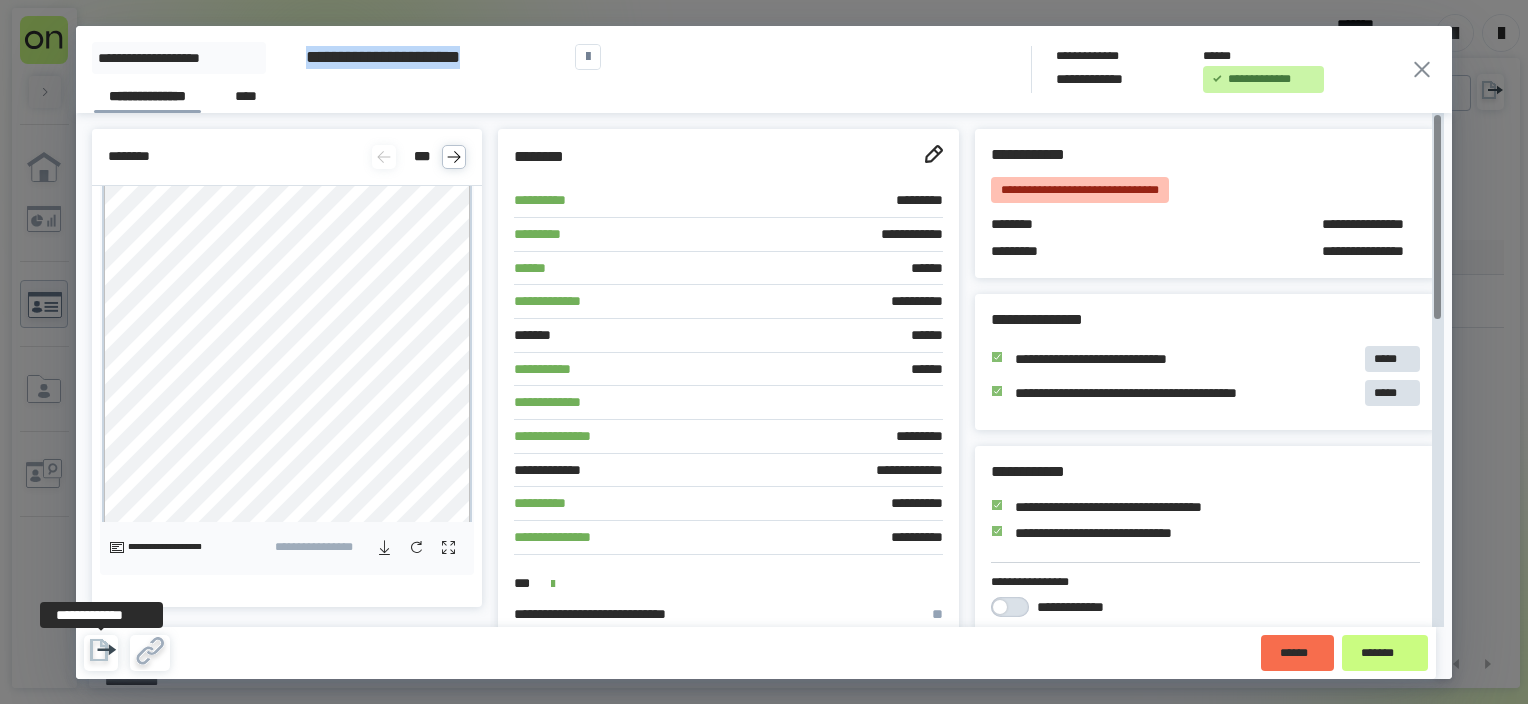 click 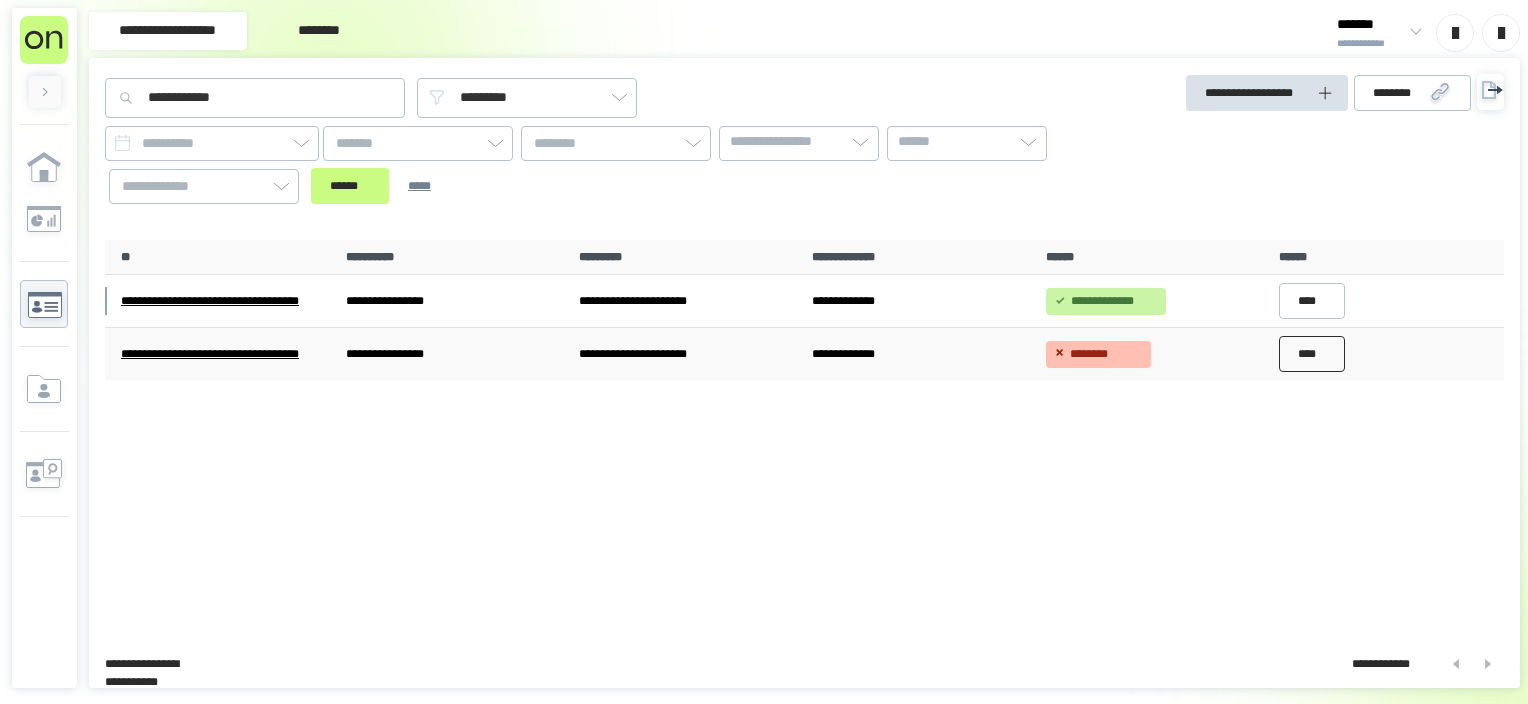 click on "****" at bounding box center [1312, 354] 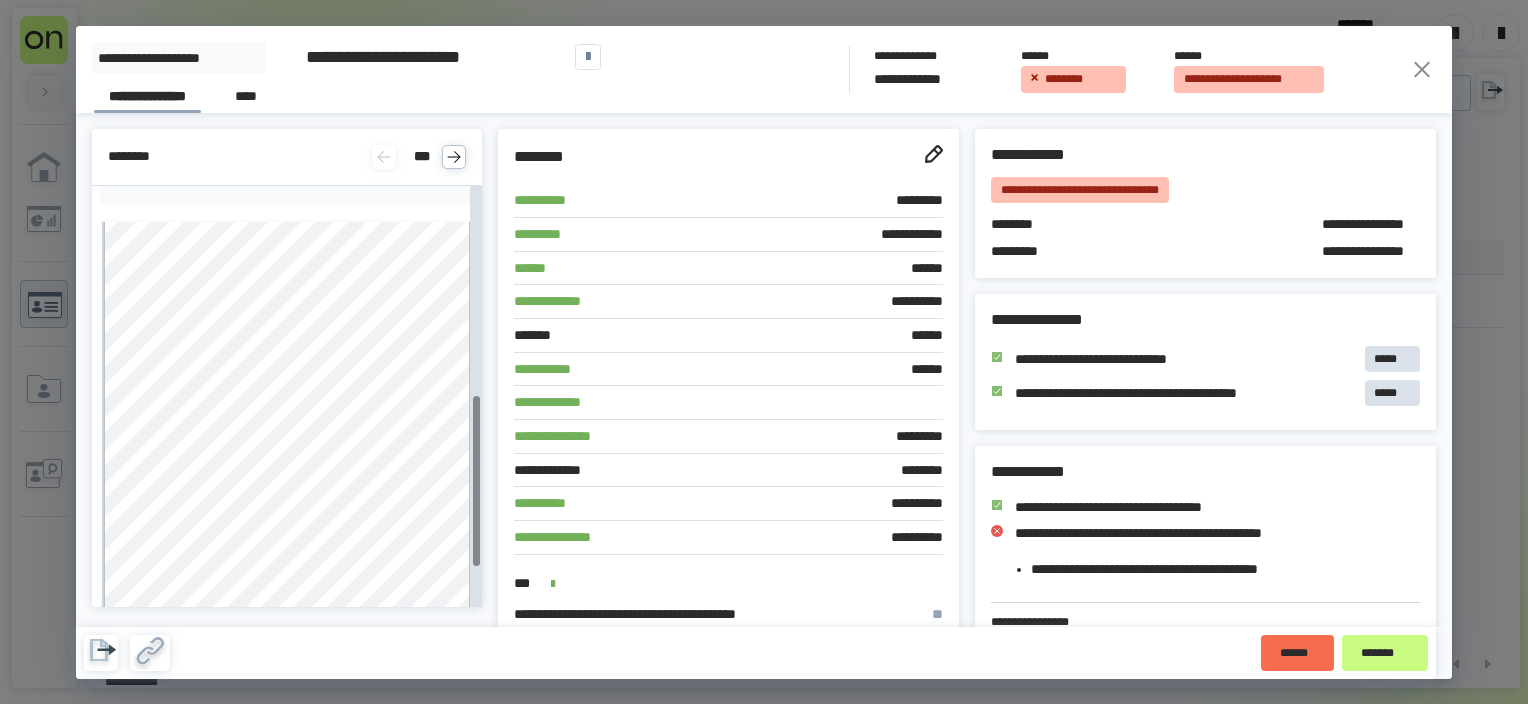 scroll, scrollTop: 614, scrollLeft: 0, axis: vertical 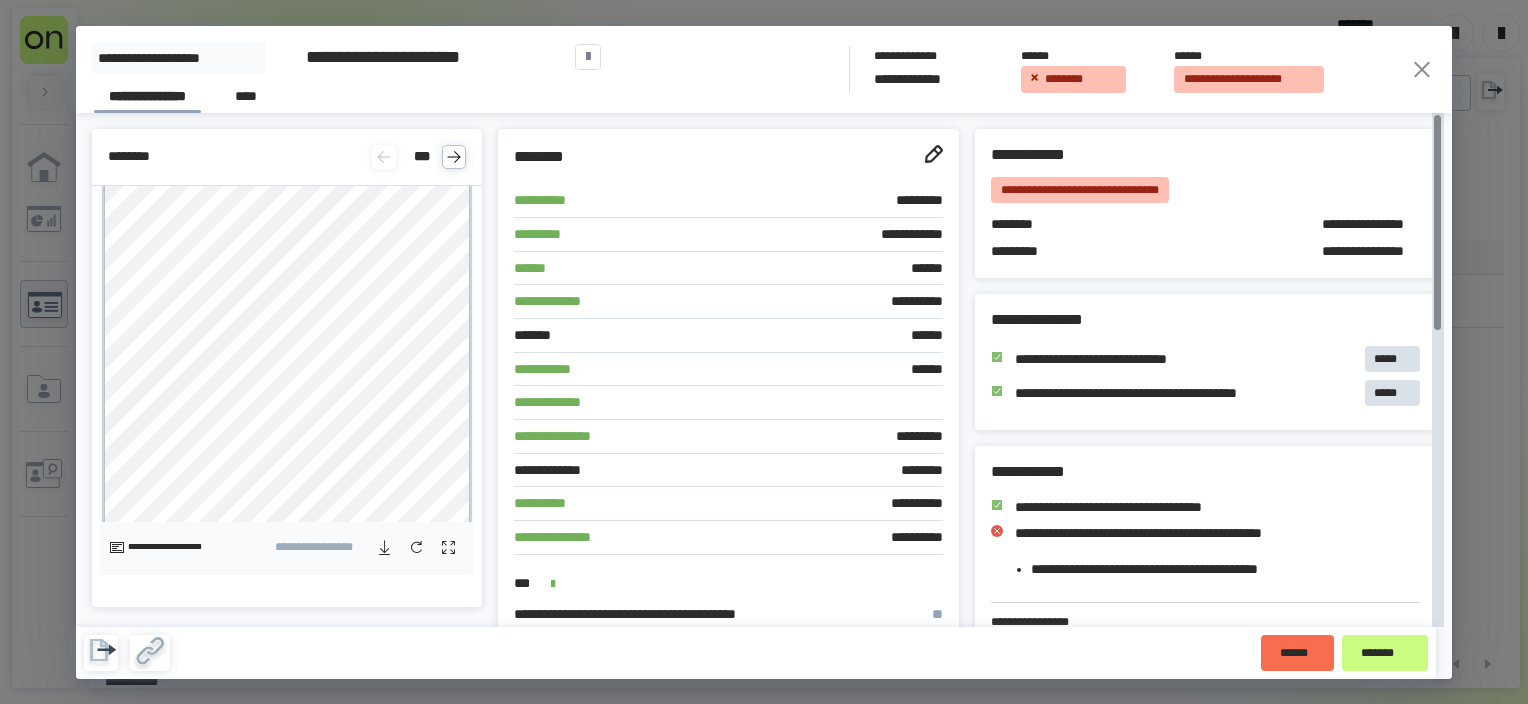 click 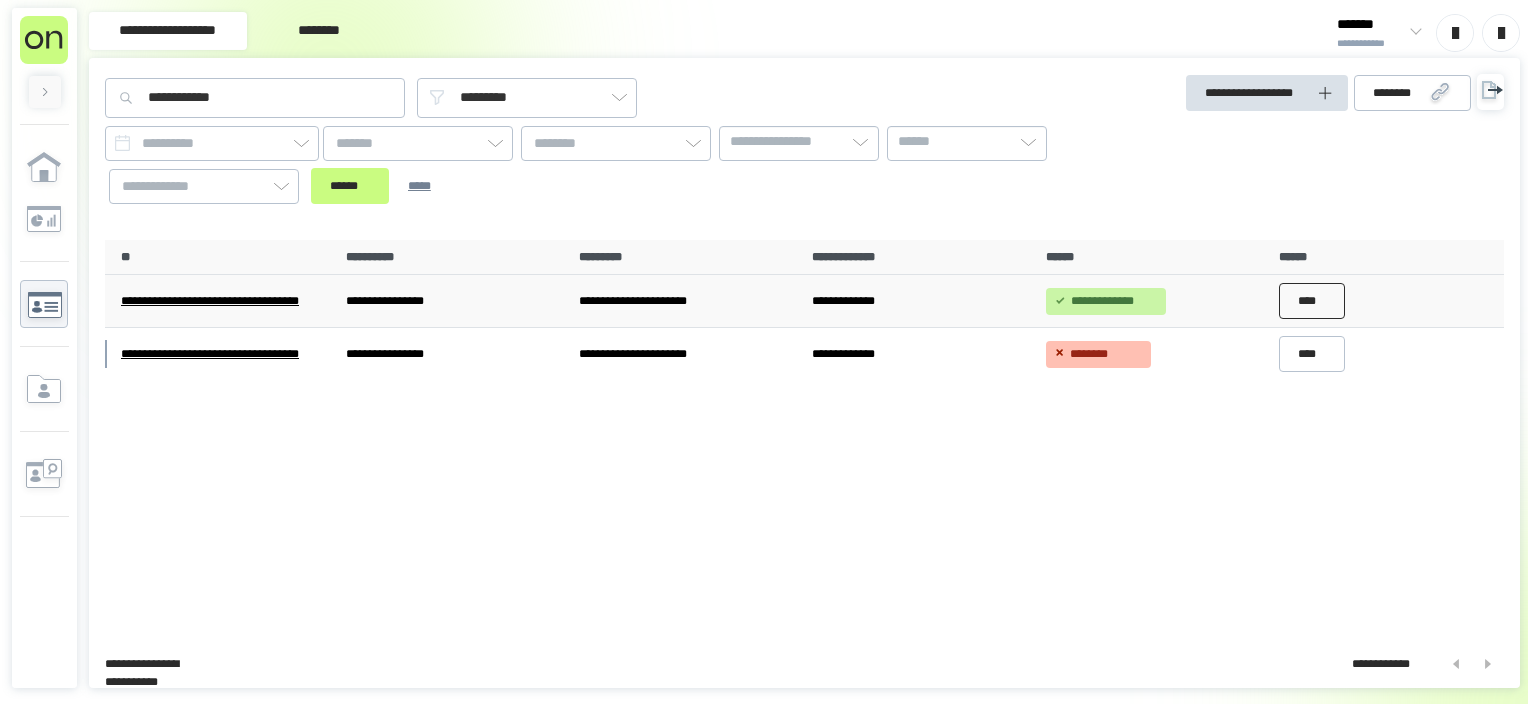 click on "****" at bounding box center [1312, 301] 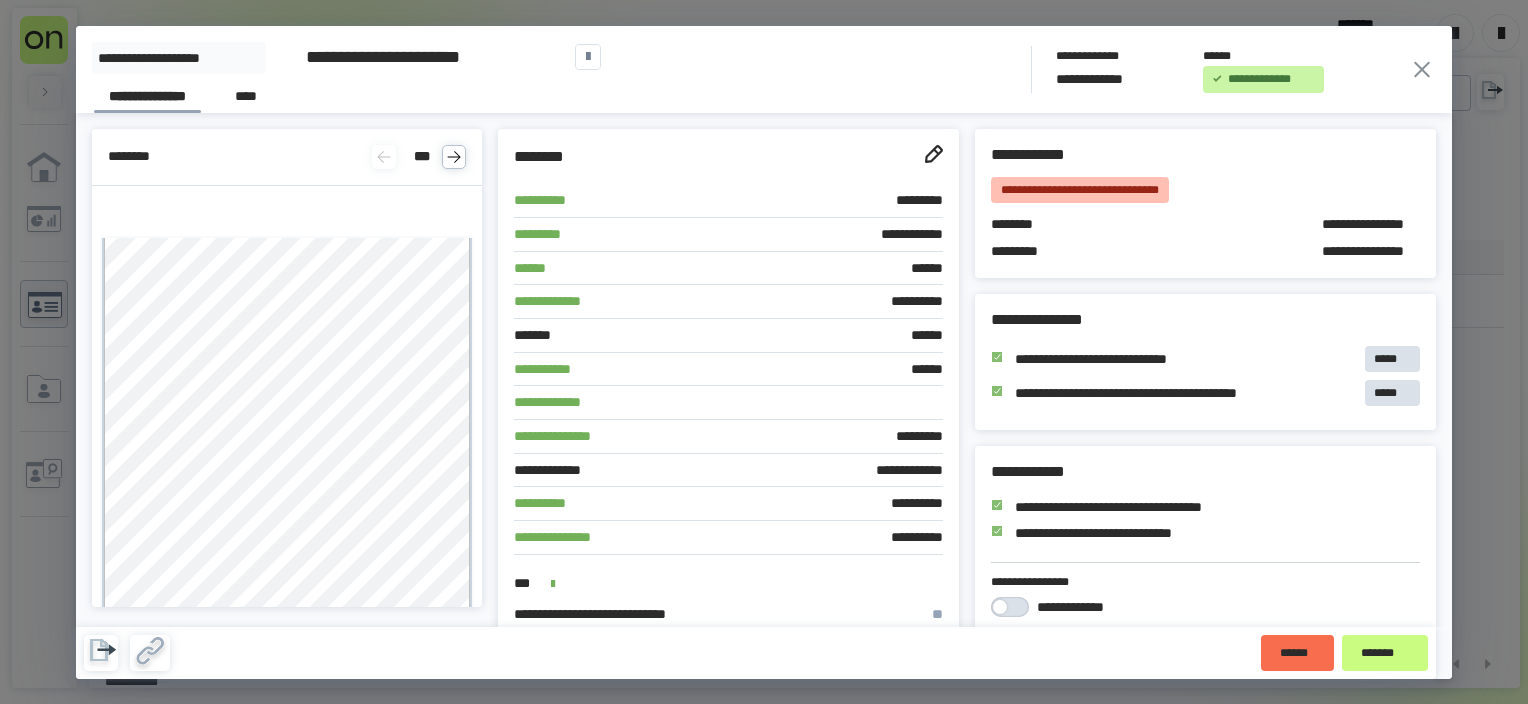 scroll, scrollTop: 0, scrollLeft: 0, axis: both 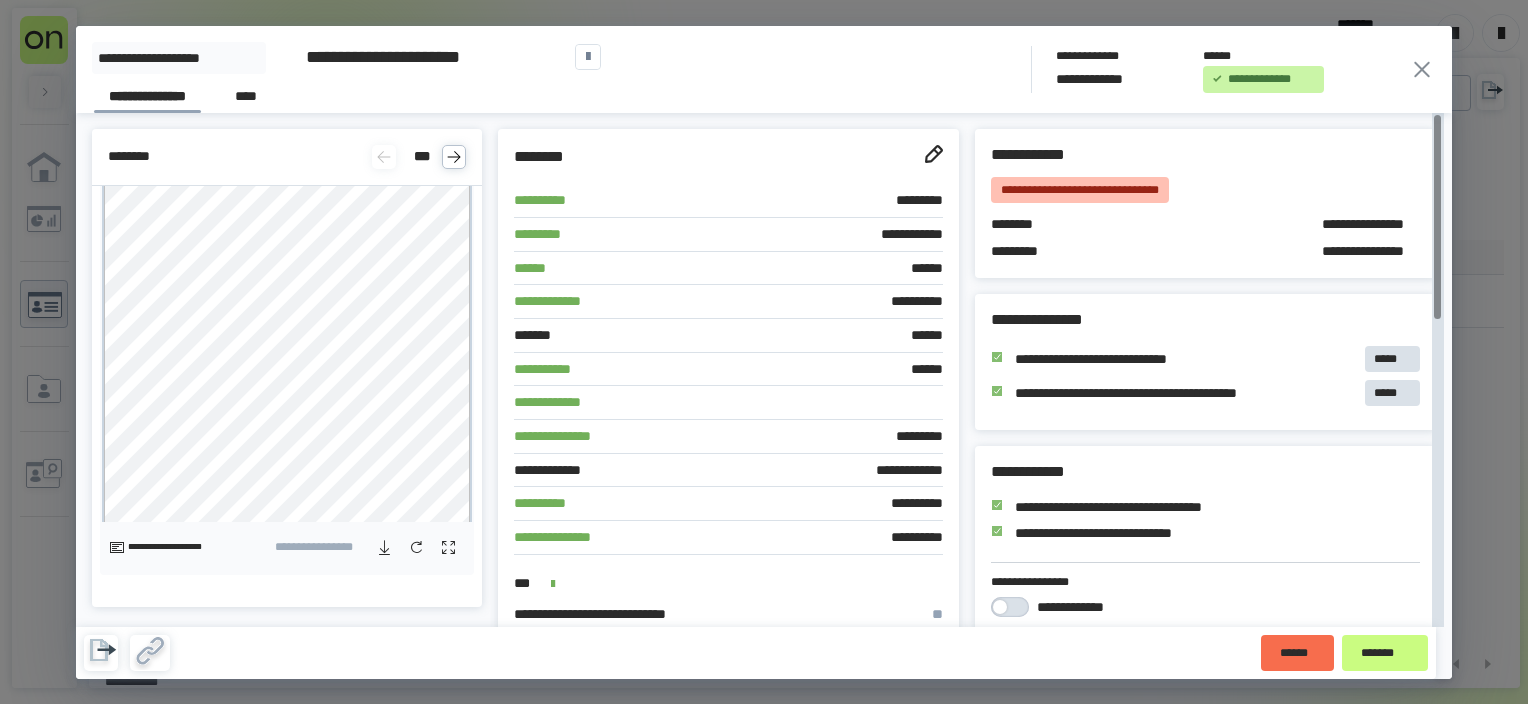 click on "[FIRST] [LAST] [ADDRESS] [CITY], [STATE] [ZIP]" at bounding box center (719, 69) 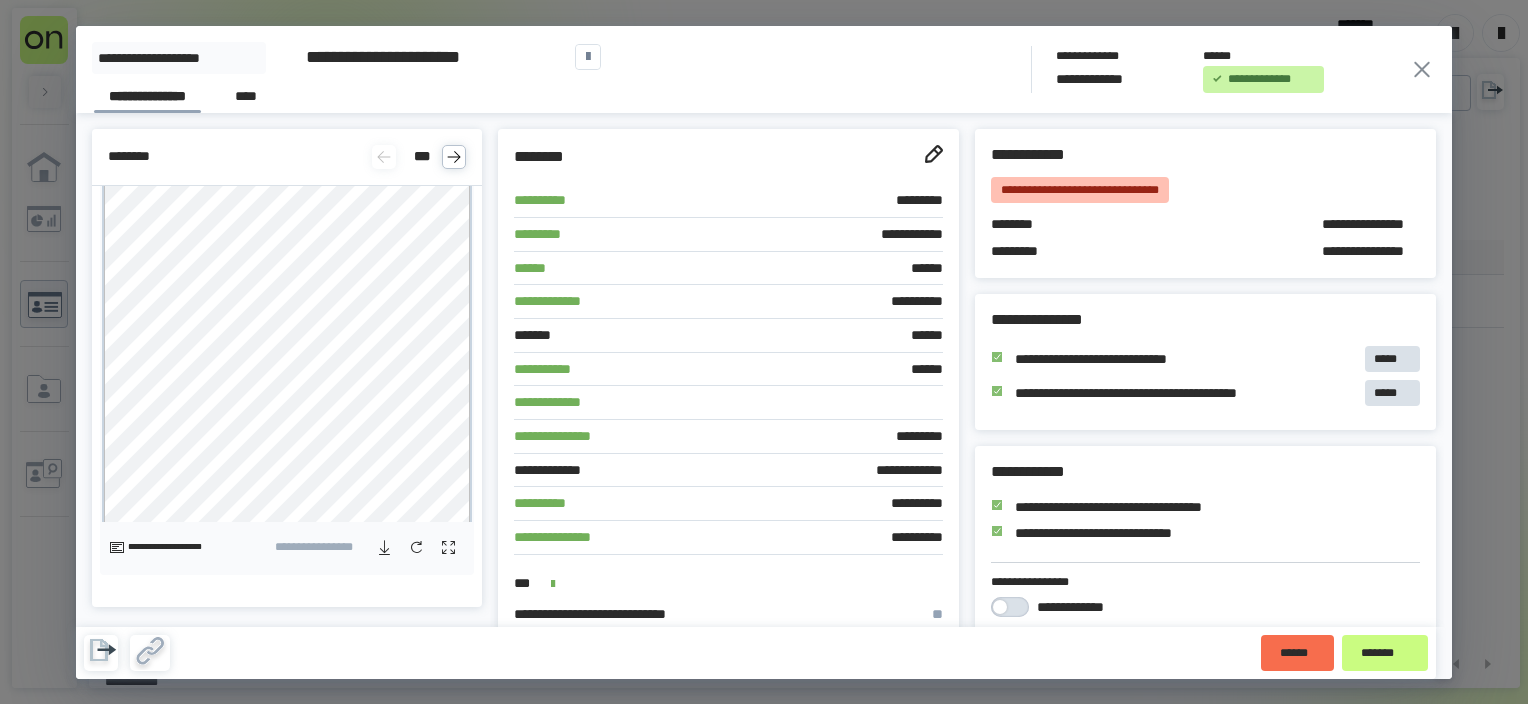 click 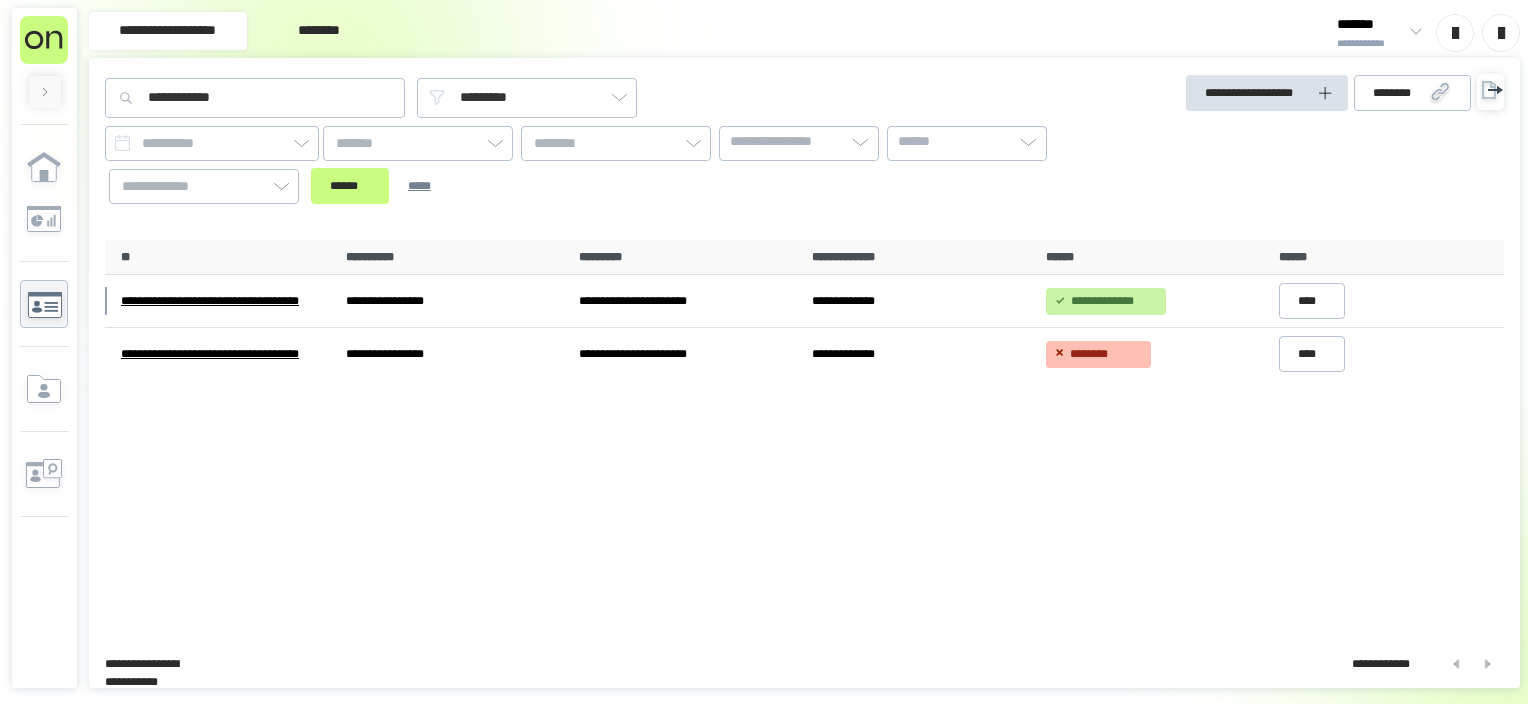click on "[FIRST] [LAST] [ADDRESS] [CITY], [STATE] [ZIP]" at bounding box center (804, 436) 